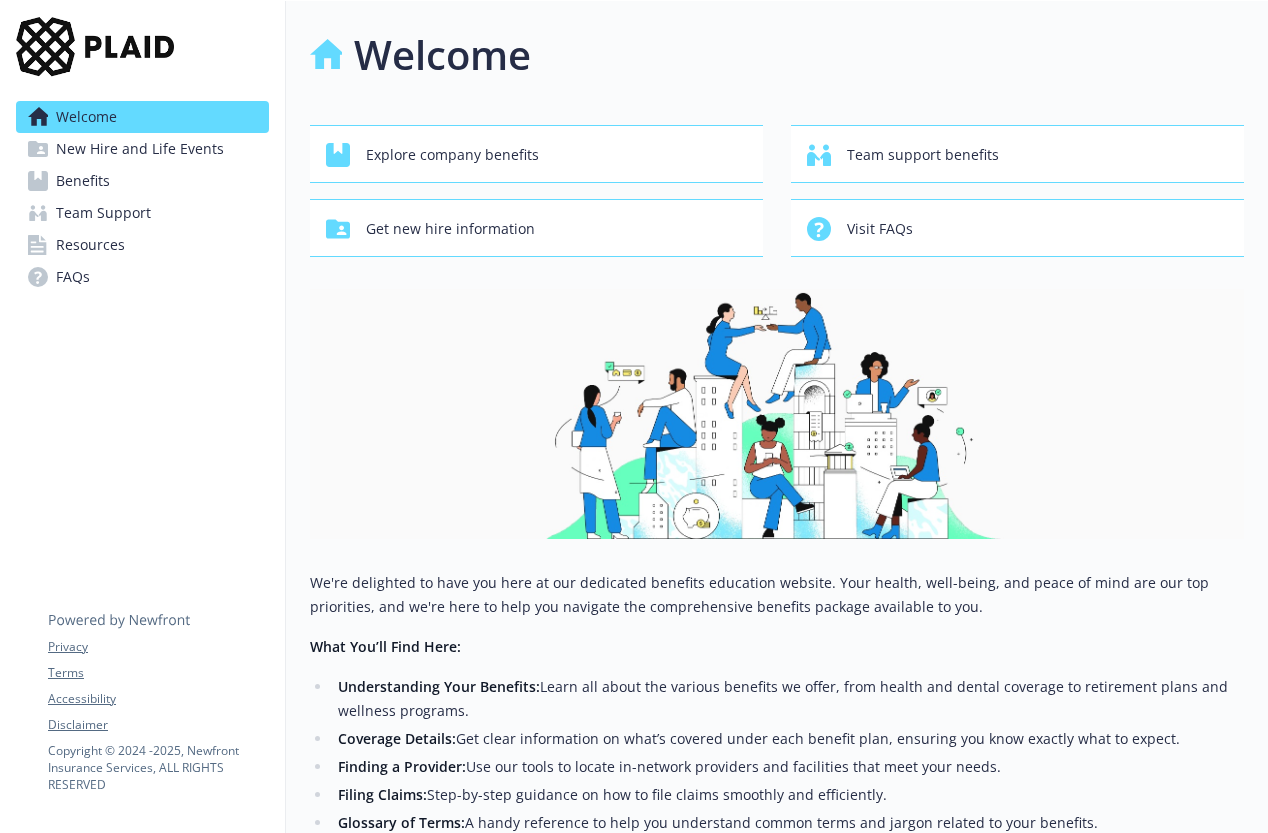 scroll, scrollTop: 0, scrollLeft: 0, axis: both 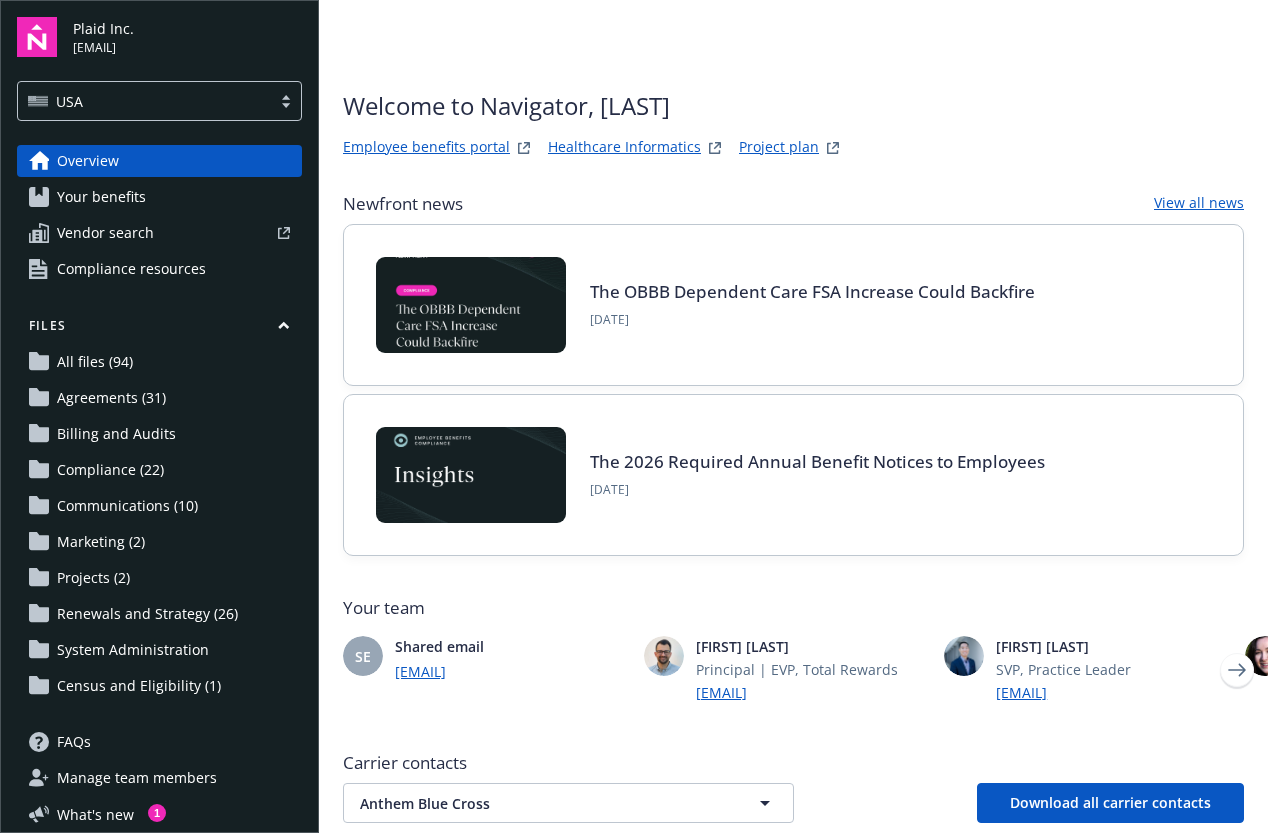 click on "Vendor search" at bounding box center [105, 233] 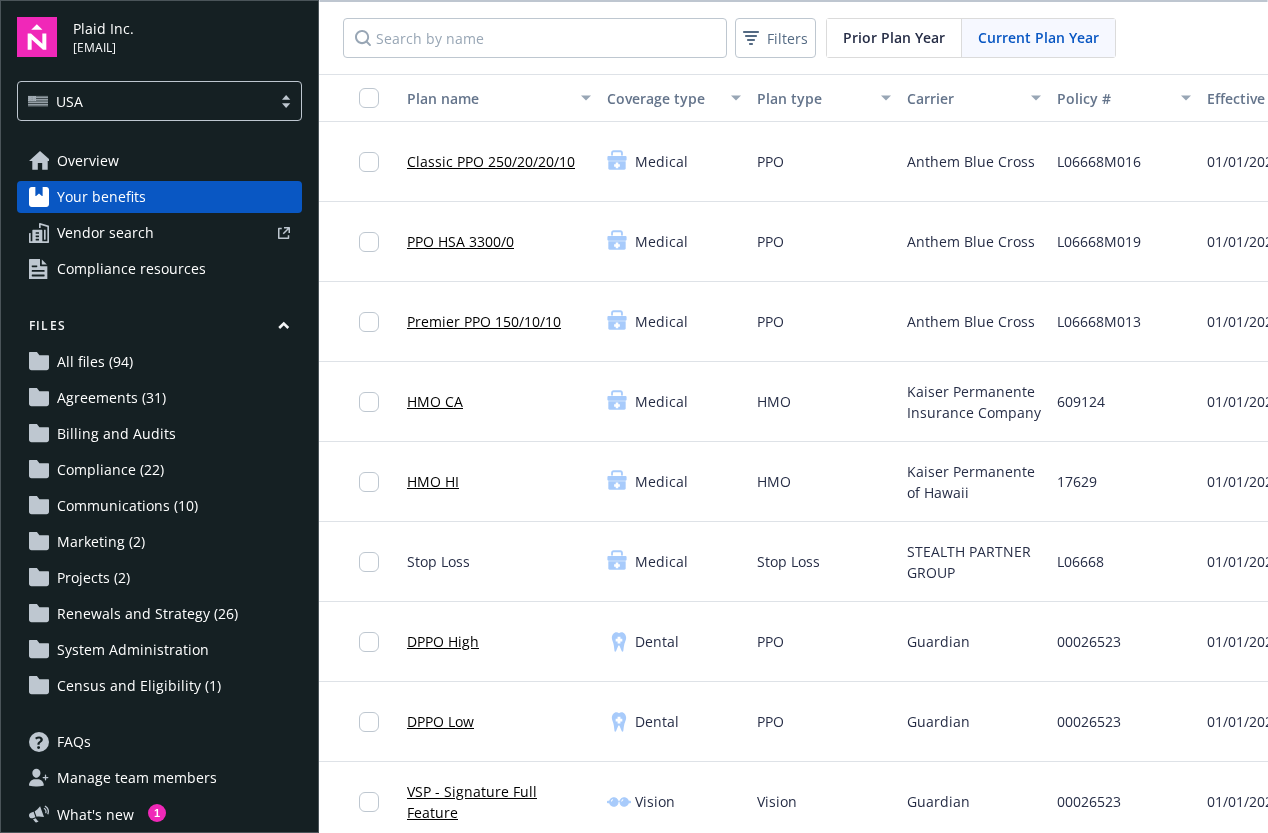 scroll, scrollTop: 4, scrollLeft: 0, axis: vertical 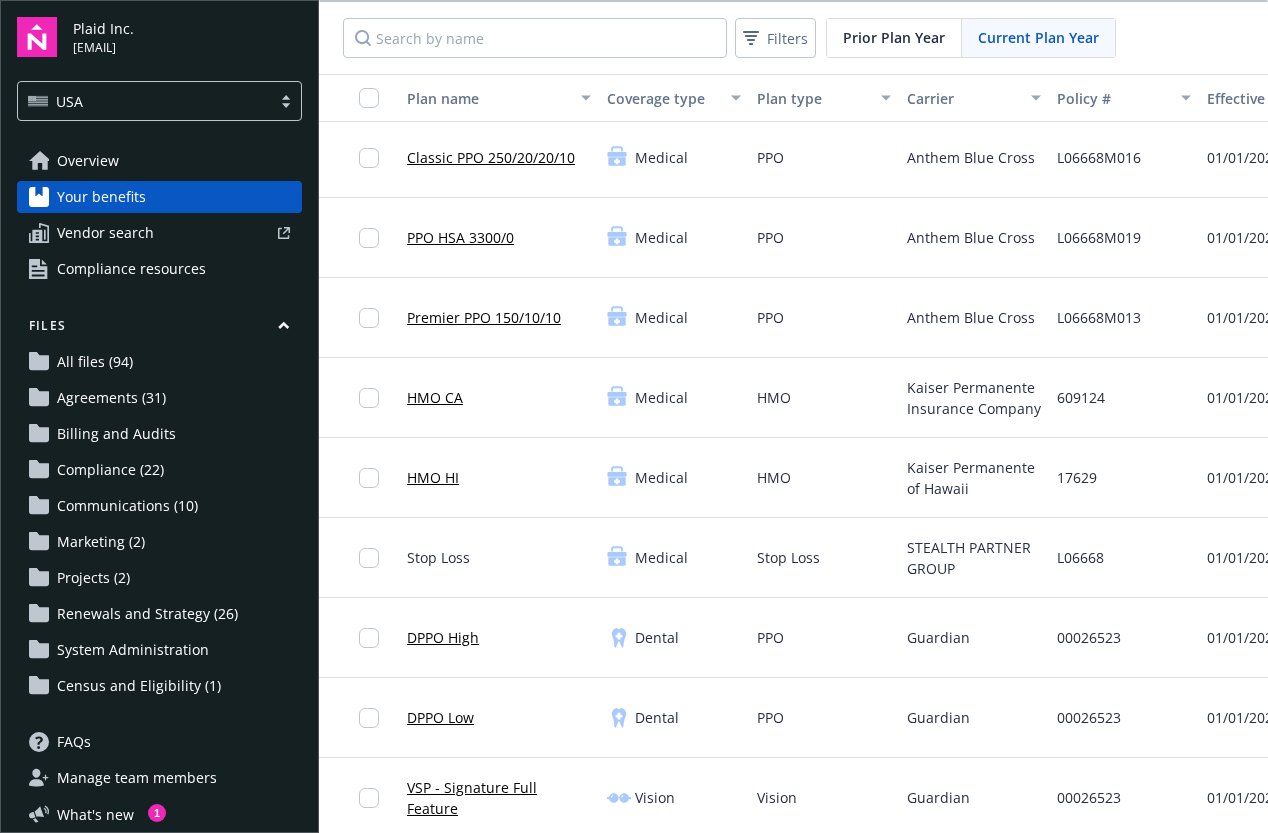 click on "Stop Loss" at bounding box center [438, 557] 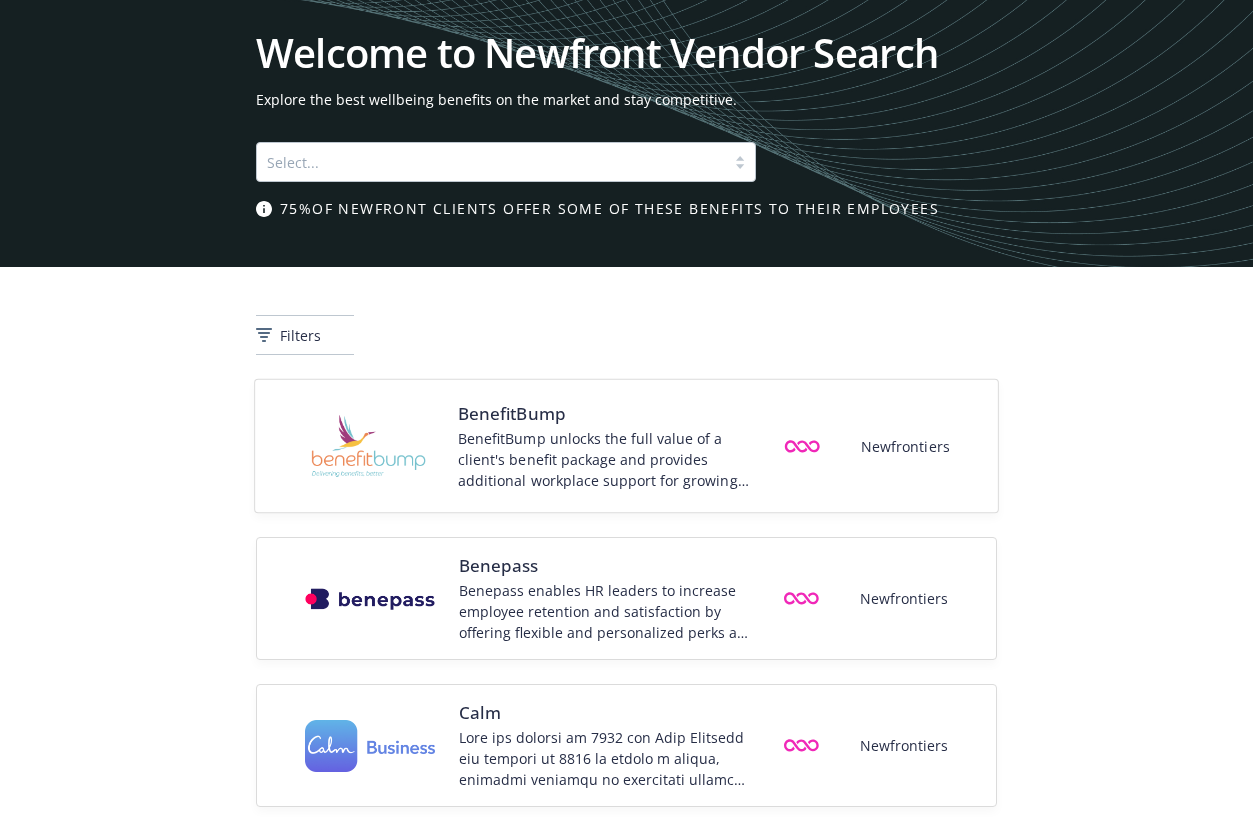 scroll, scrollTop: 0, scrollLeft: 0, axis: both 